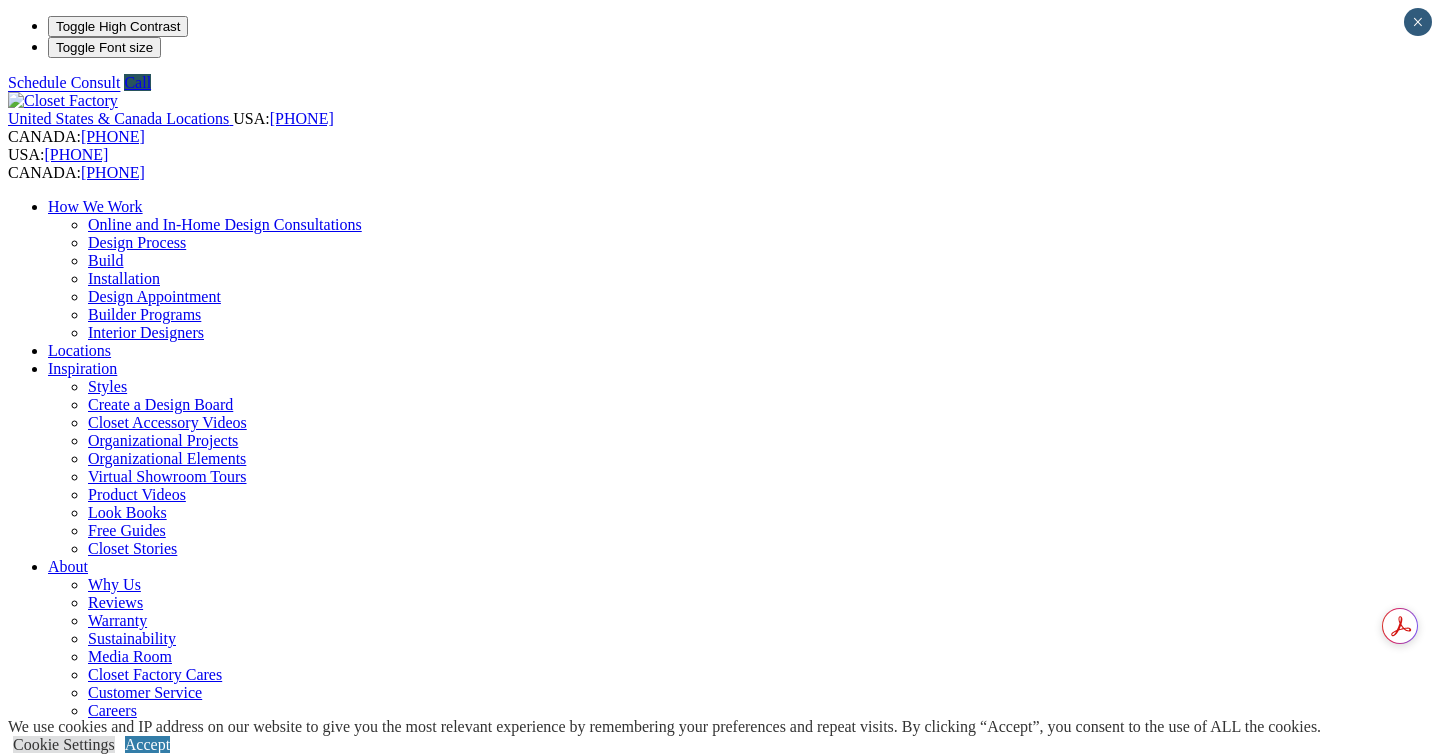 scroll, scrollTop: 0, scrollLeft: 0, axis: both 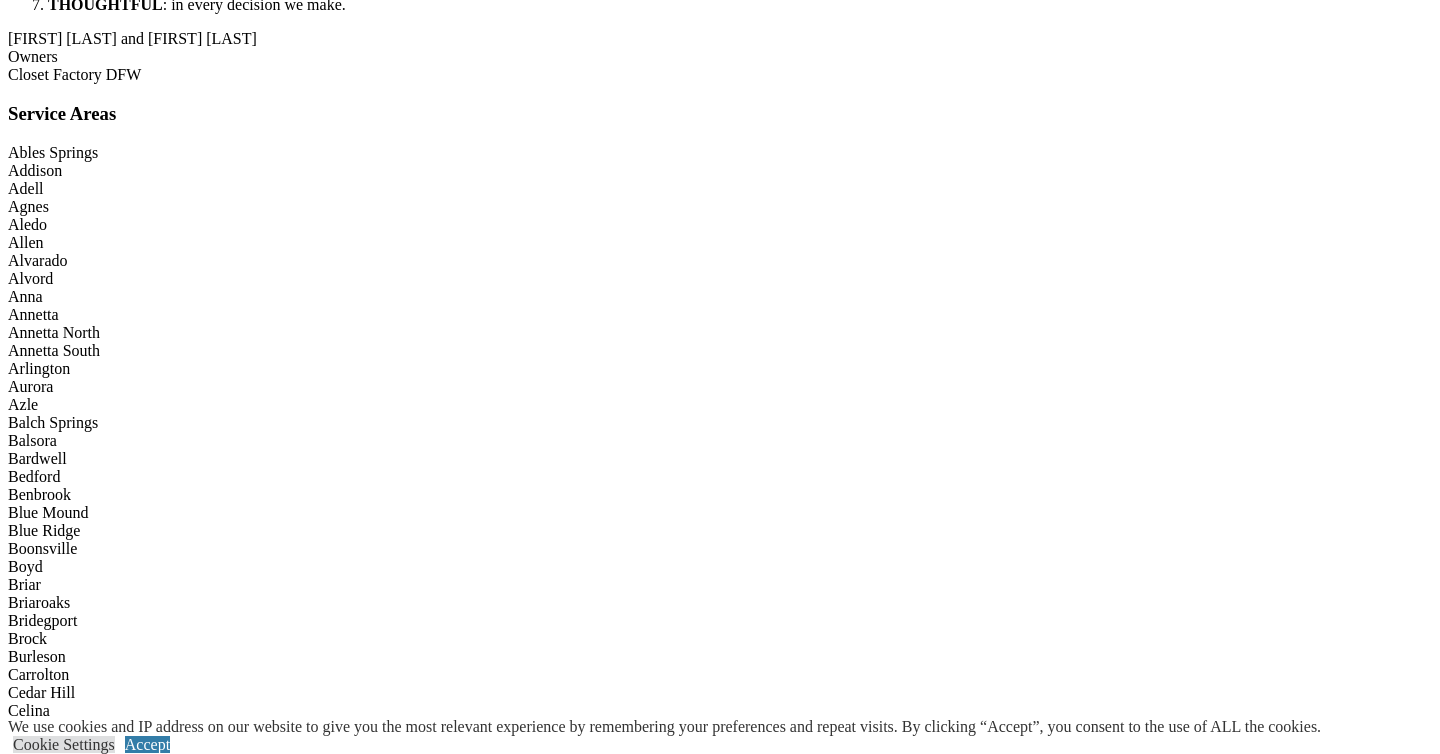 click on "Reach-in Closets" at bounding box center [142, -3208] 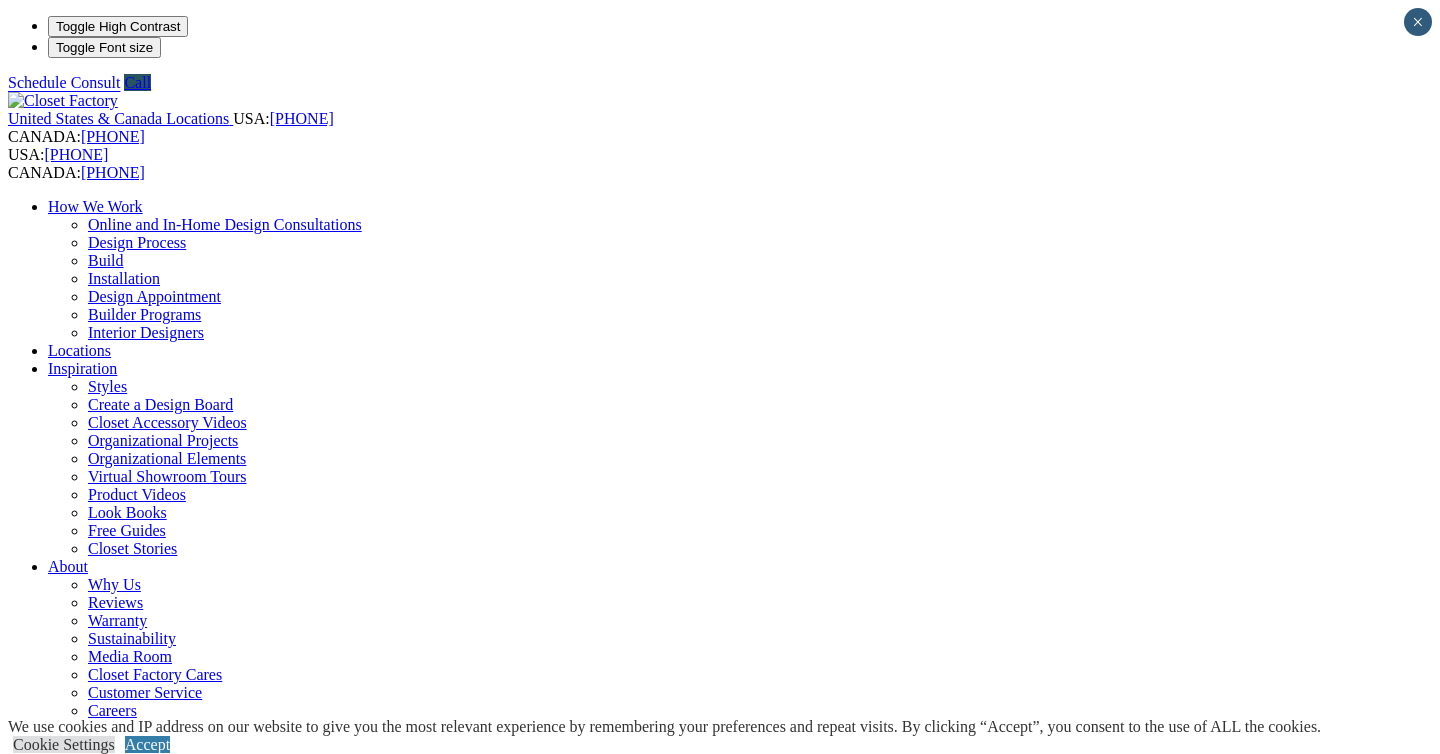 scroll, scrollTop: 0, scrollLeft: 0, axis: both 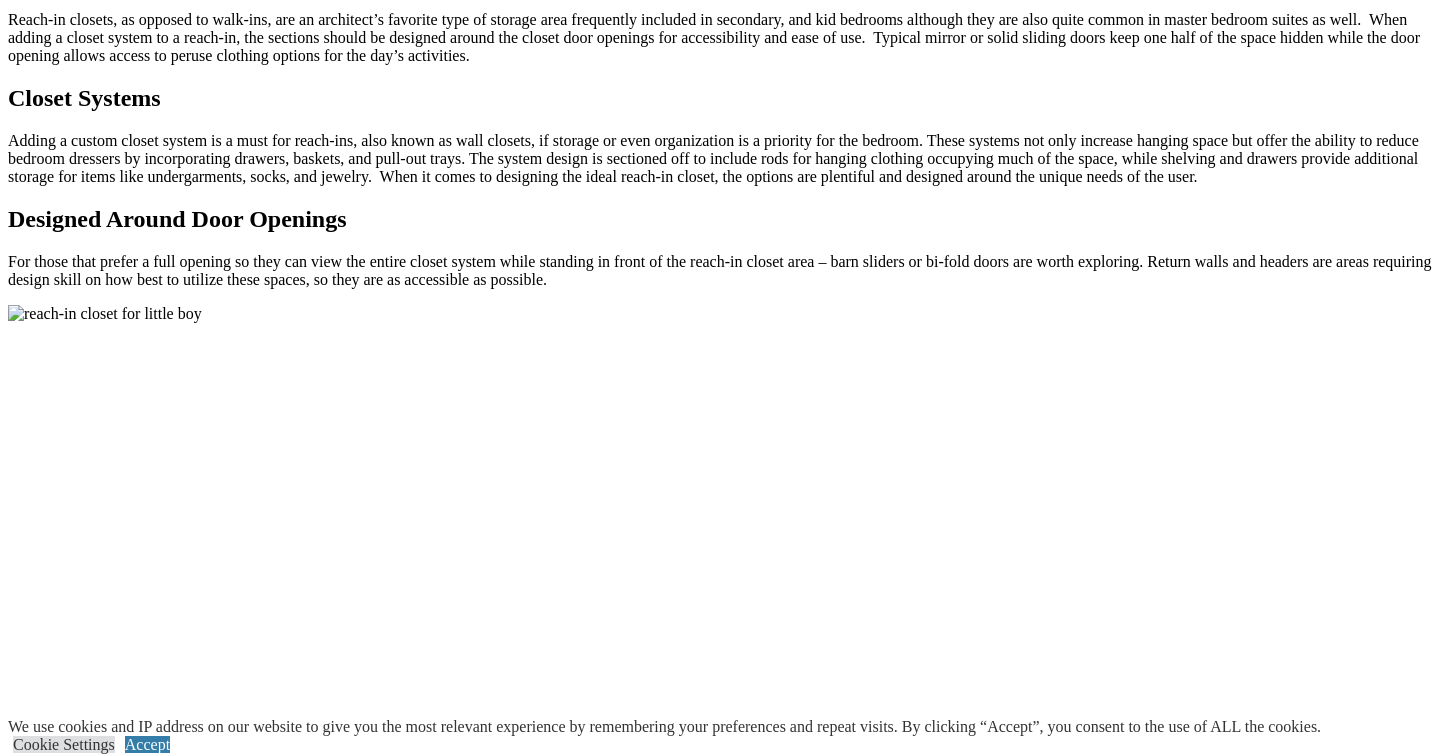 click at bounding box center [-428, 1965] 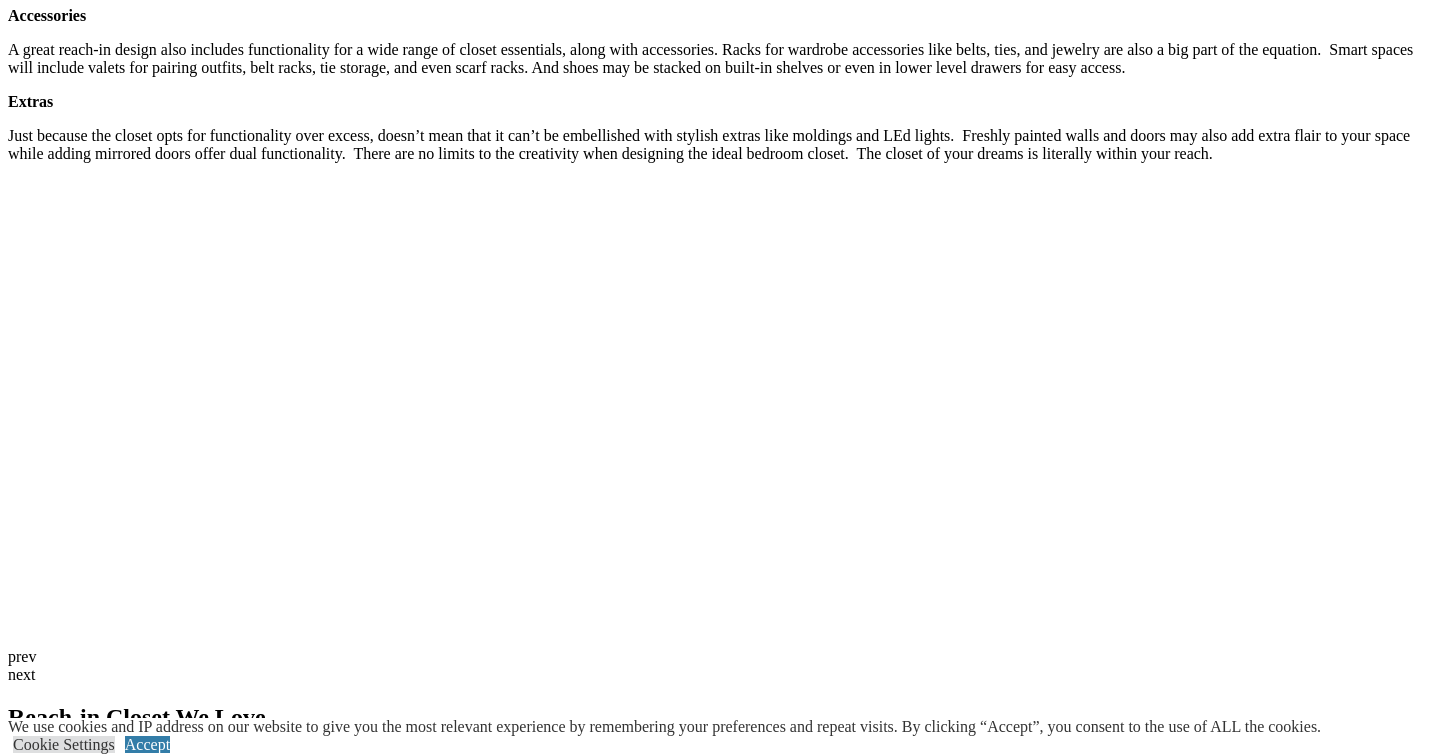 scroll, scrollTop: 3405, scrollLeft: 0, axis: vertical 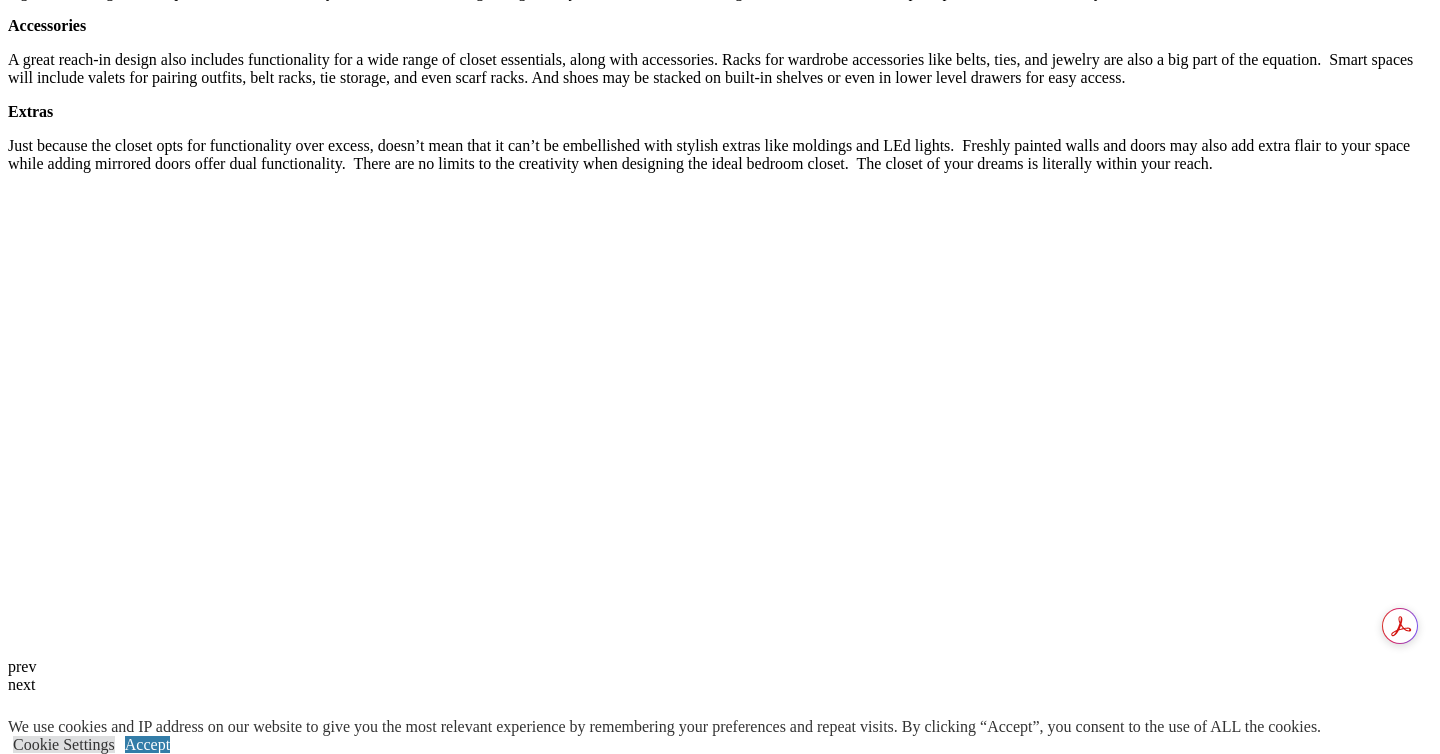 click at bounding box center (95, 3351) 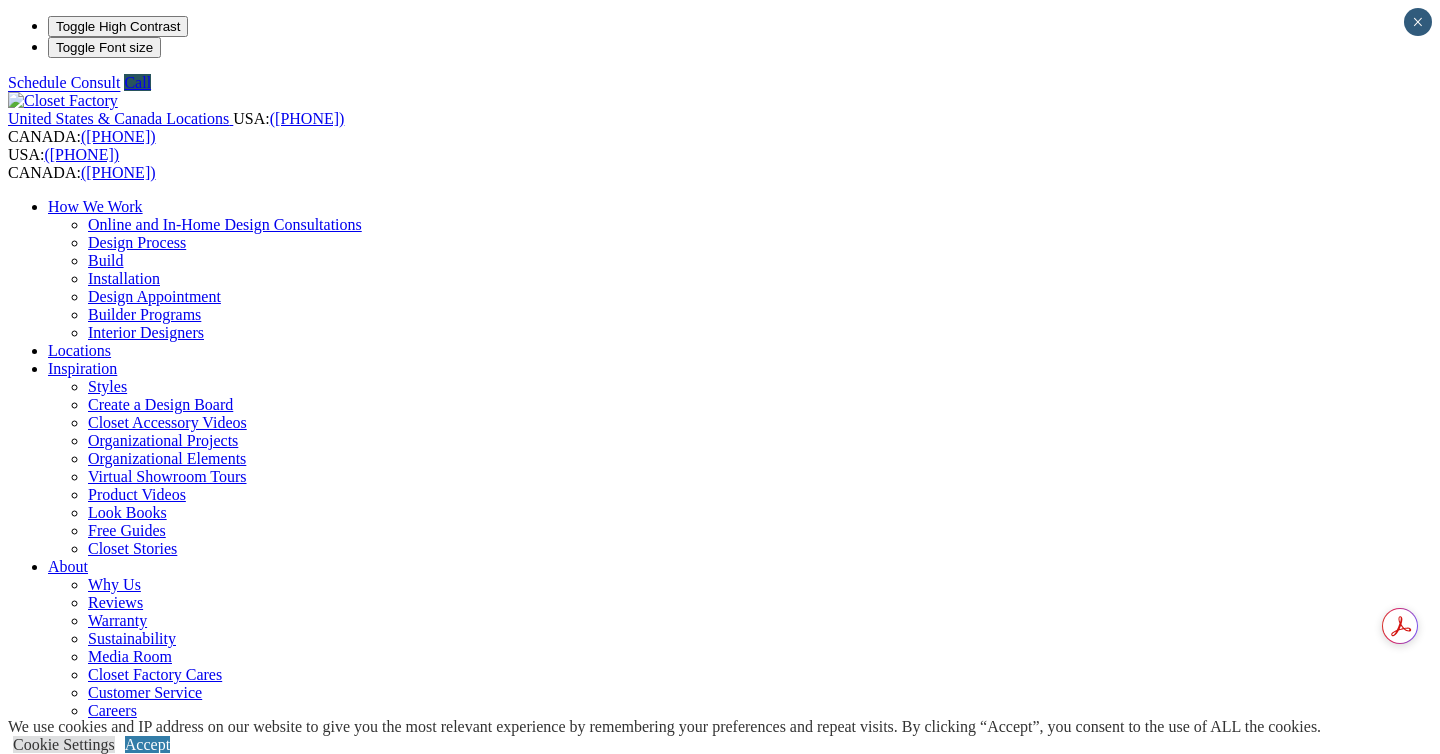 scroll, scrollTop: 0, scrollLeft: 0, axis: both 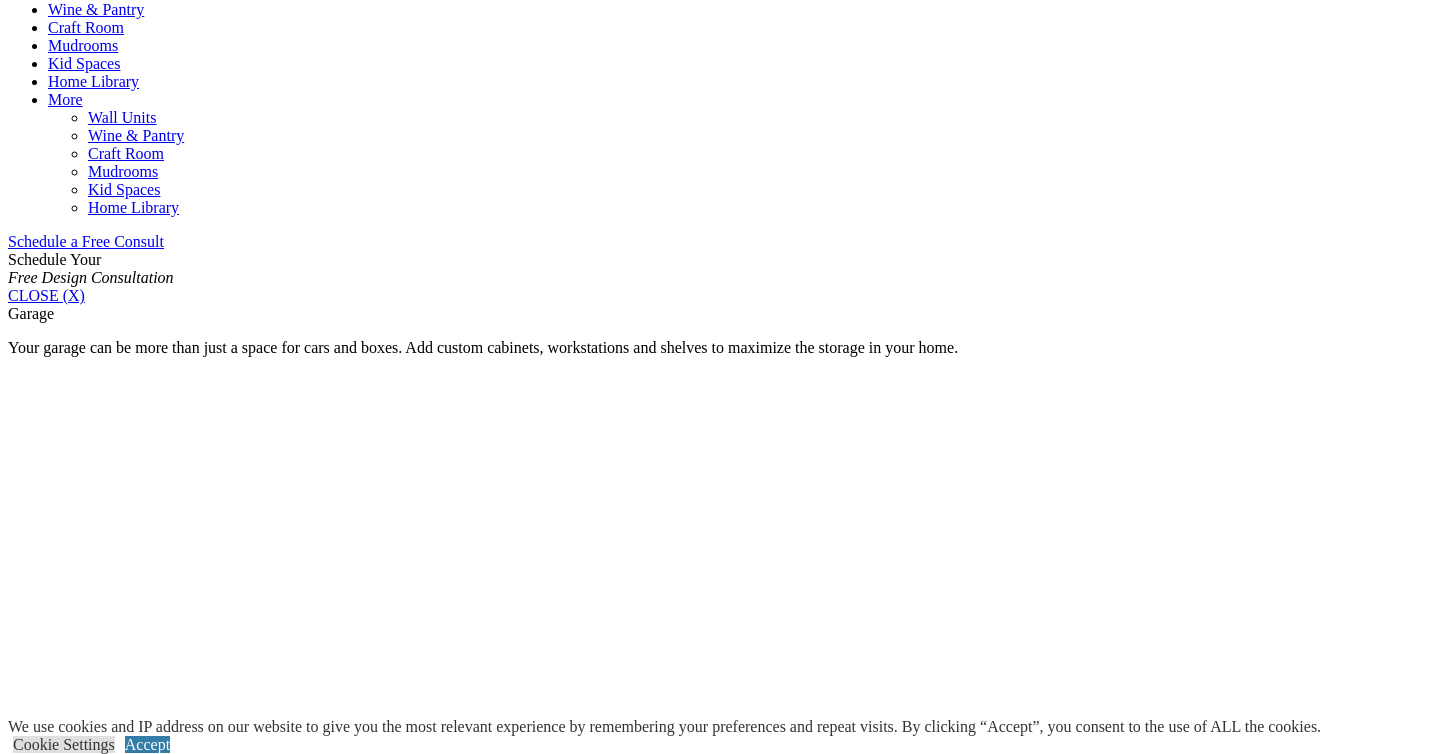 click on "Home Office" at bounding box center (90, -99) 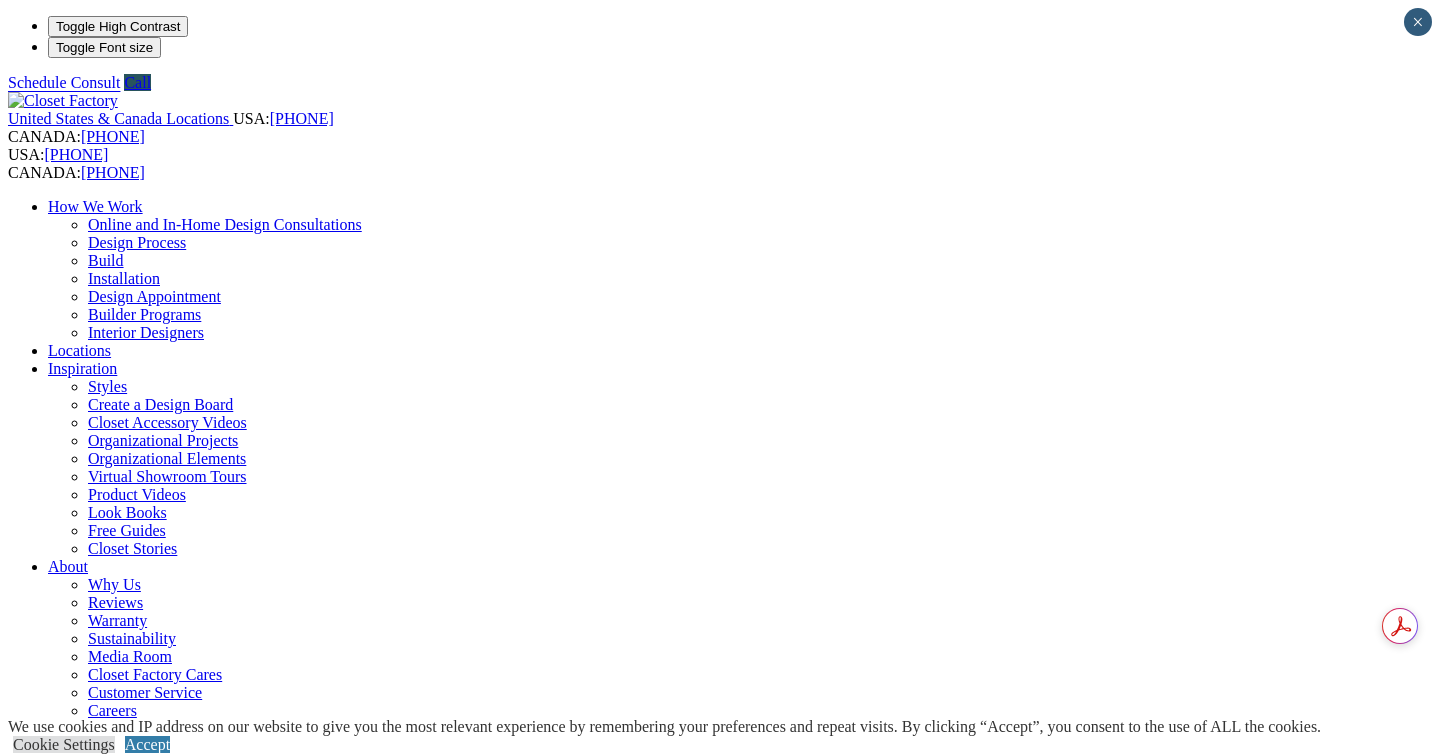 scroll, scrollTop: 0, scrollLeft: 0, axis: both 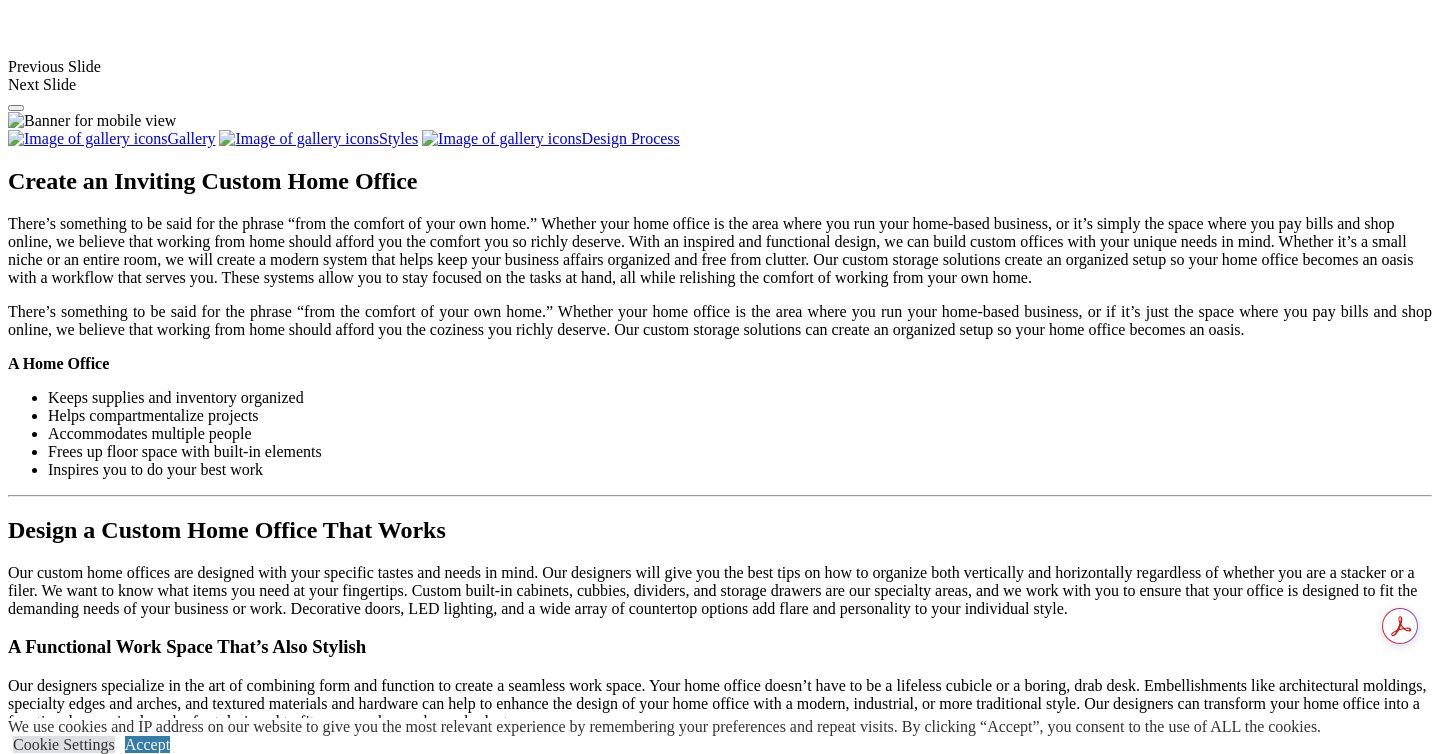click on "Reach-in Closets" at bounding box center (142, -998) 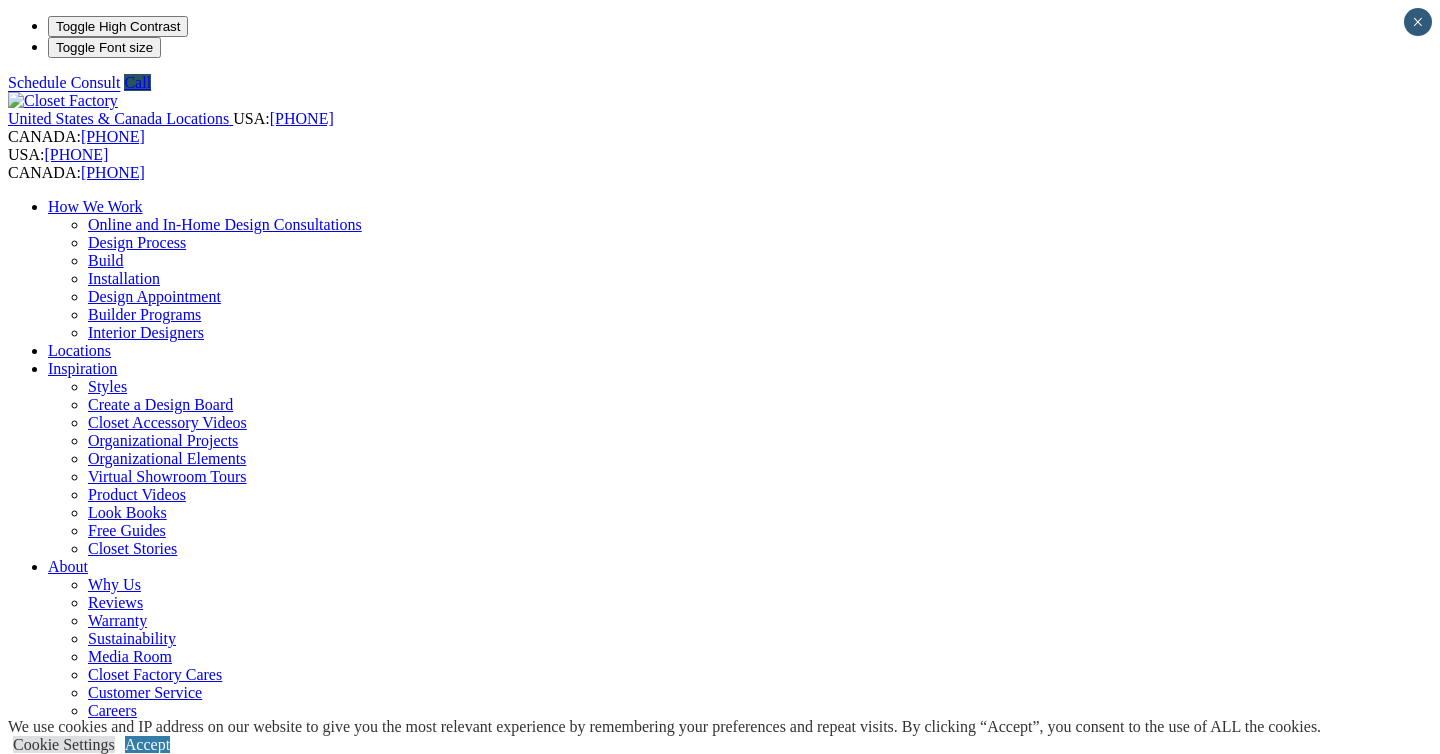 scroll, scrollTop: 0, scrollLeft: 0, axis: both 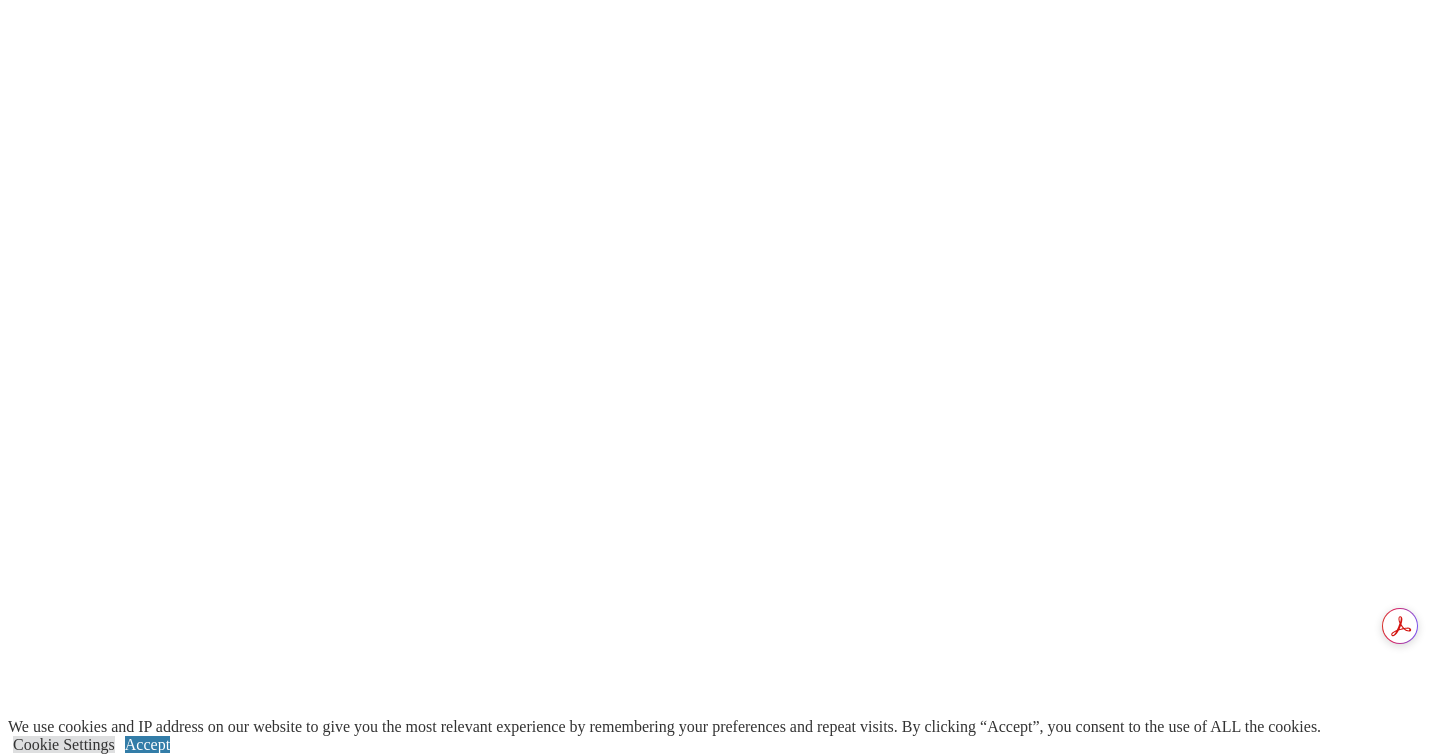 click at bounding box center (-1003, 1696) 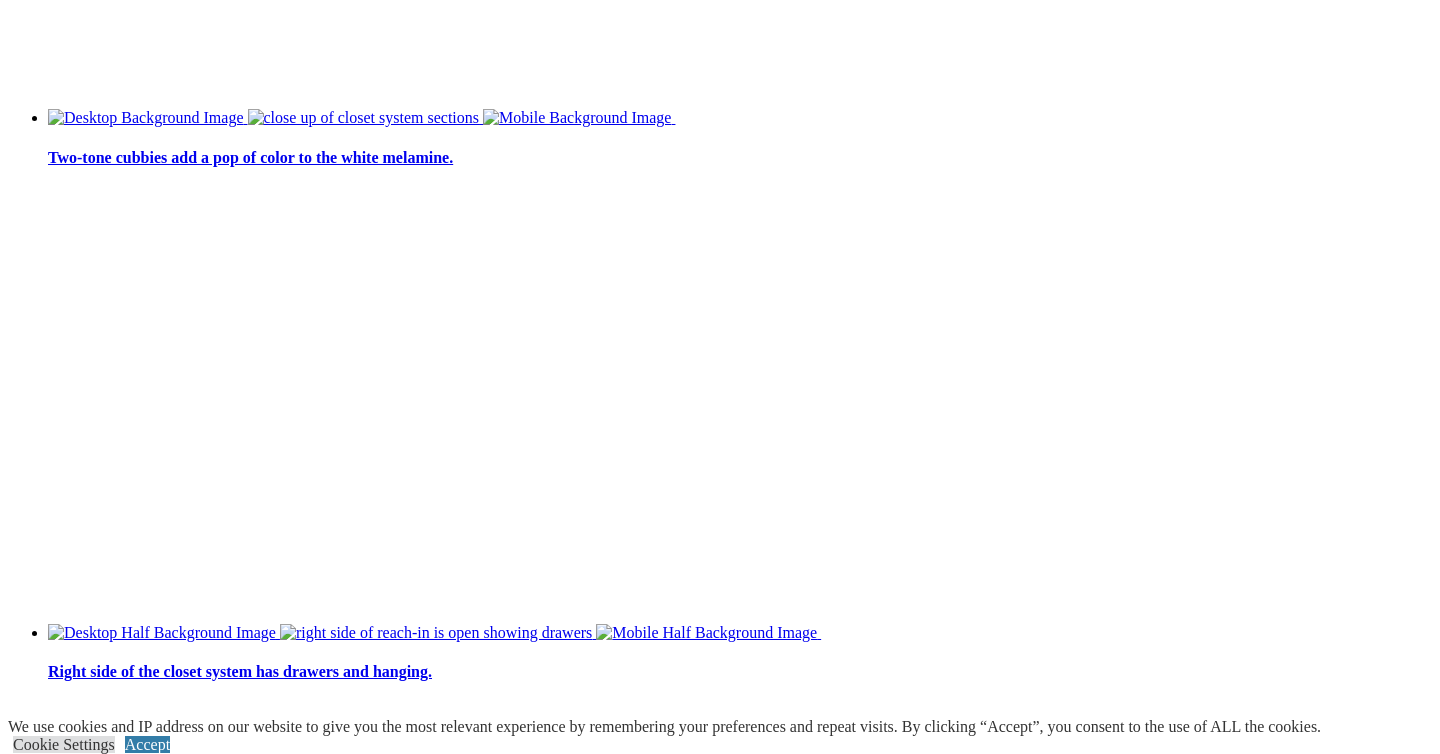 scroll, scrollTop: 4677, scrollLeft: 0, axis: vertical 